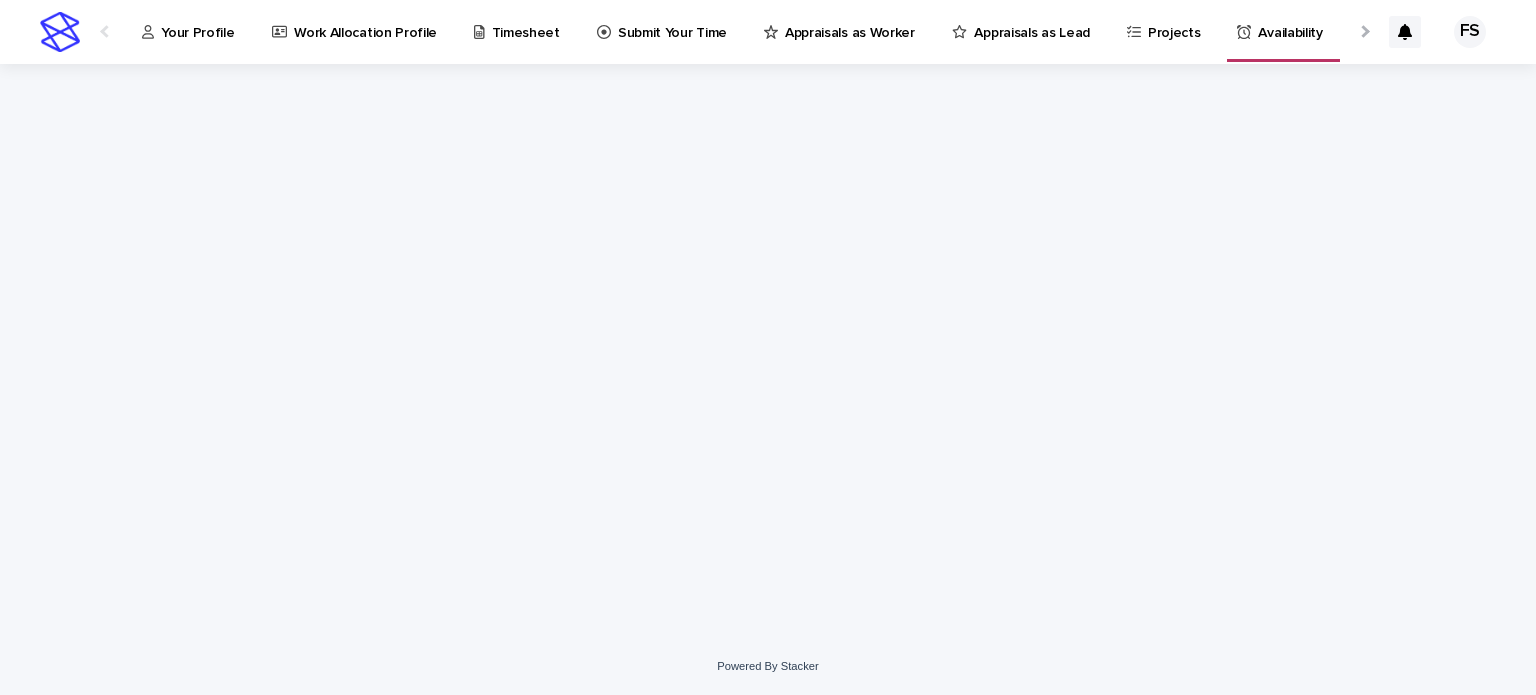 scroll, scrollTop: 0, scrollLeft: 0, axis: both 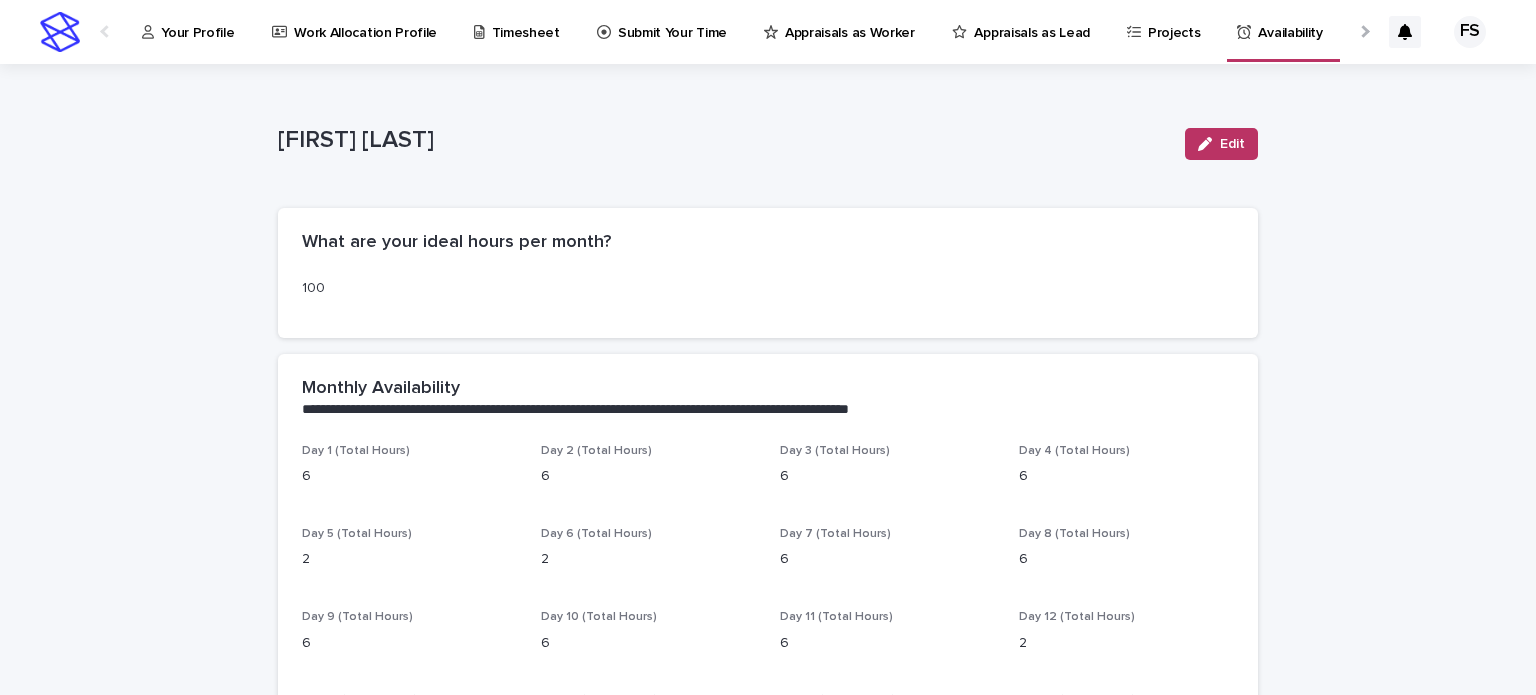 click on "Your Profile" at bounding box center [197, 21] 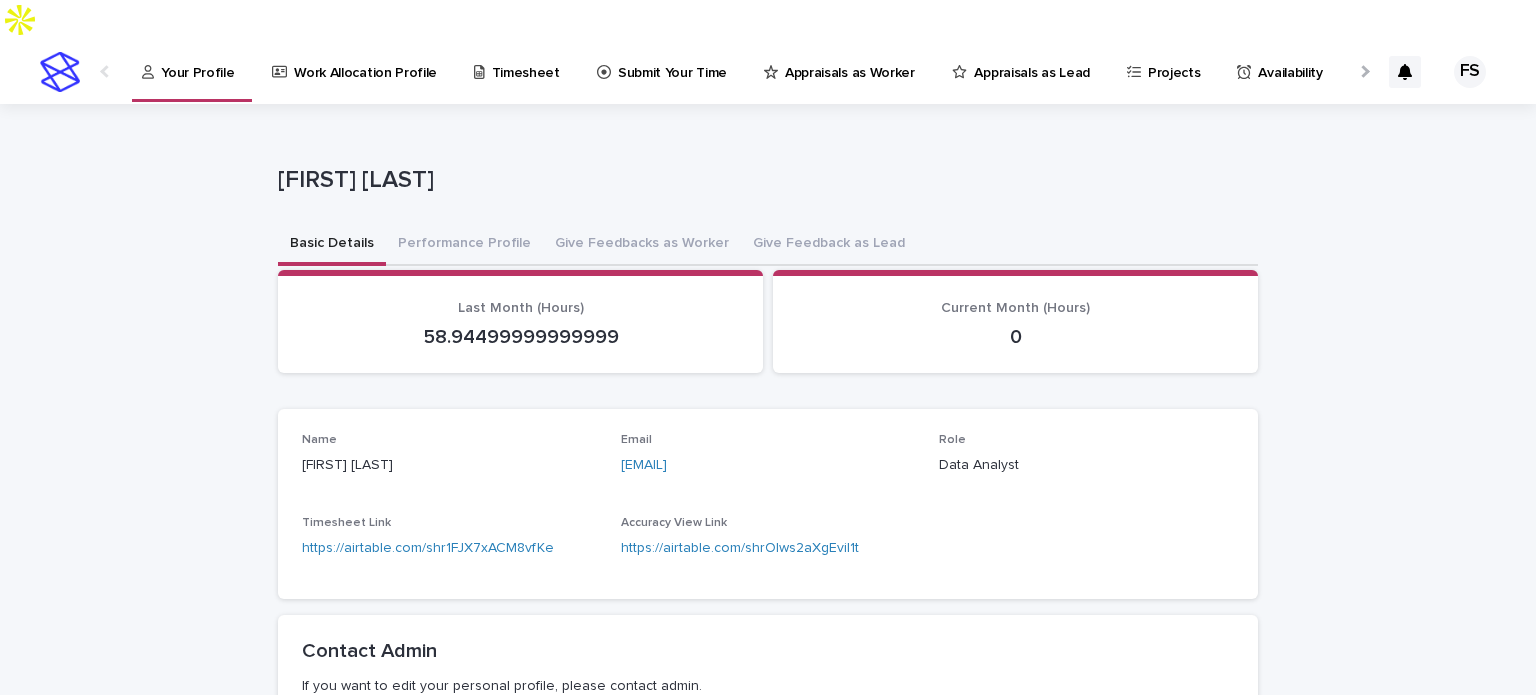 click on "Work Allocation Profile" at bounding box center [365, 61] 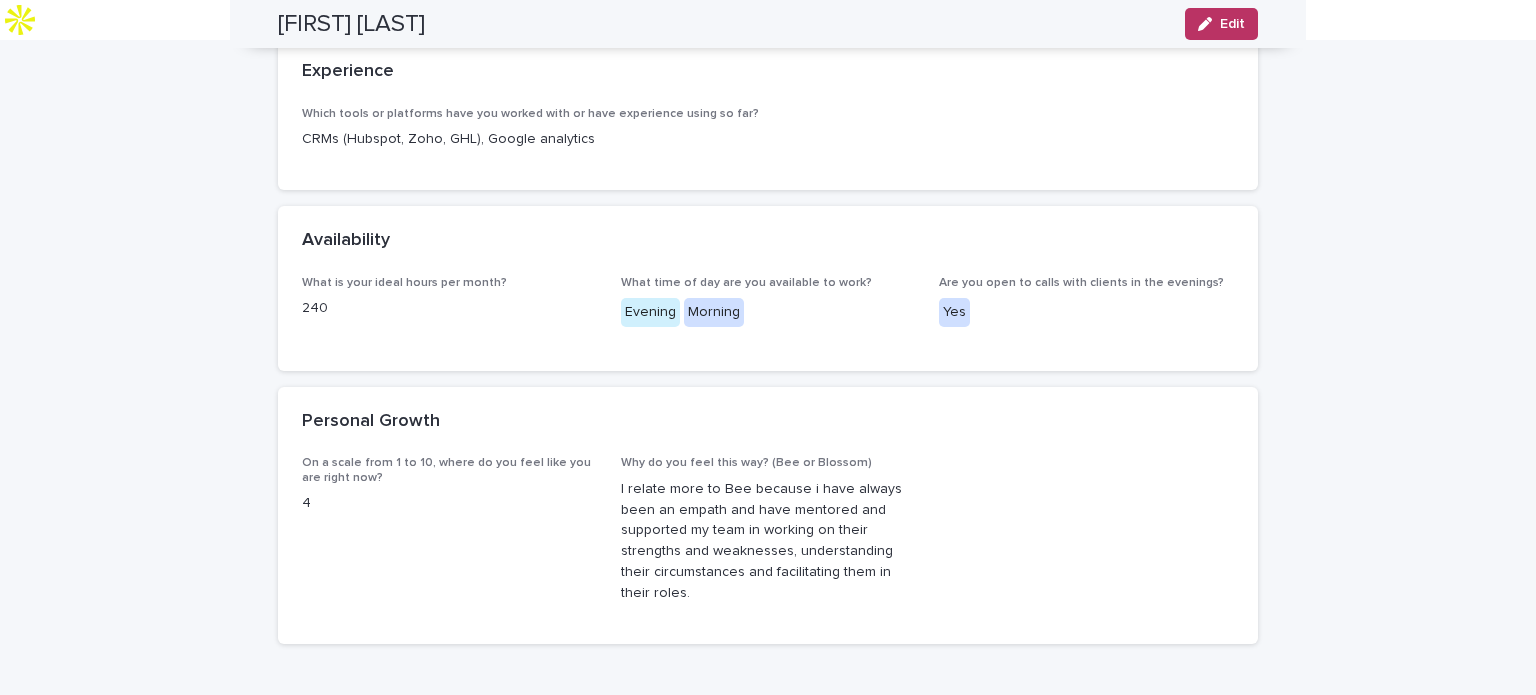 scroll, scrollTop: 0, scrollLeft: 0, axis: both 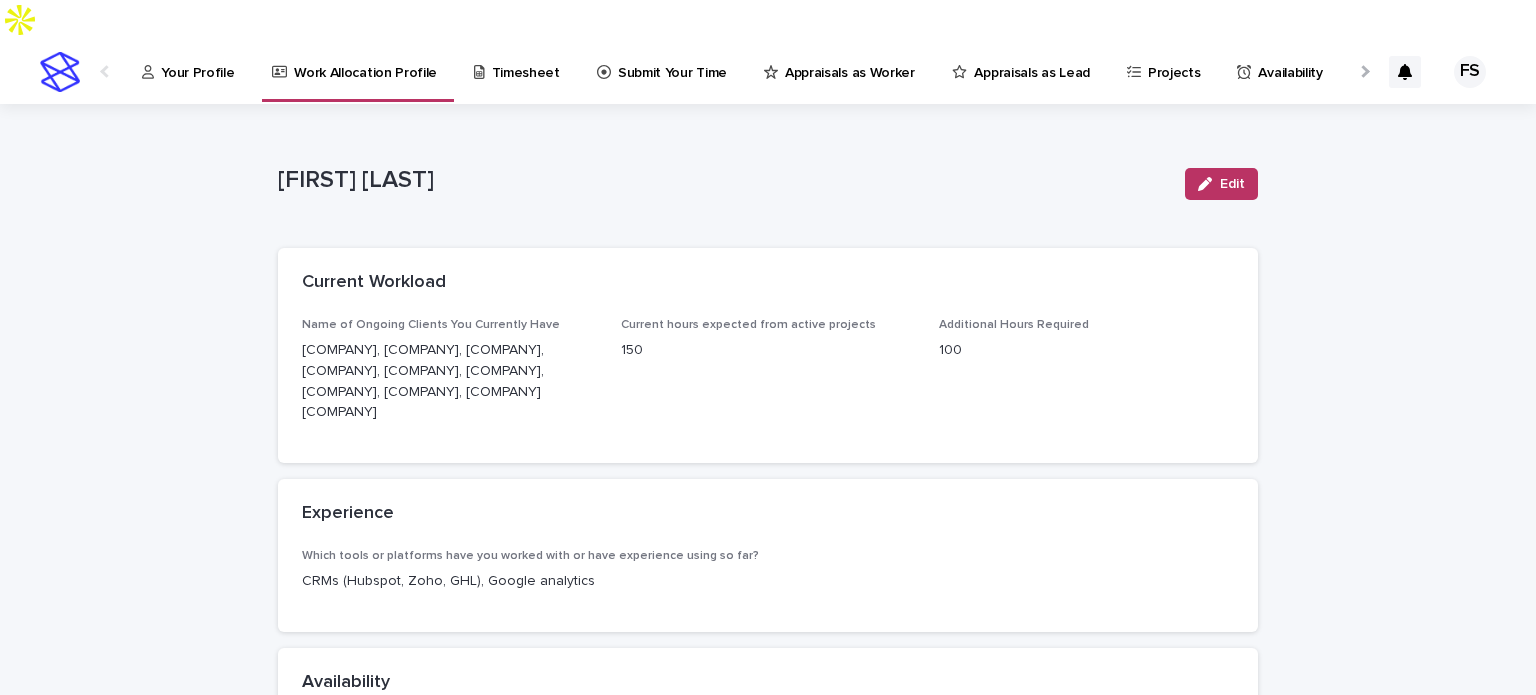 click on "Your Profile" at bounding box center [192, 71] 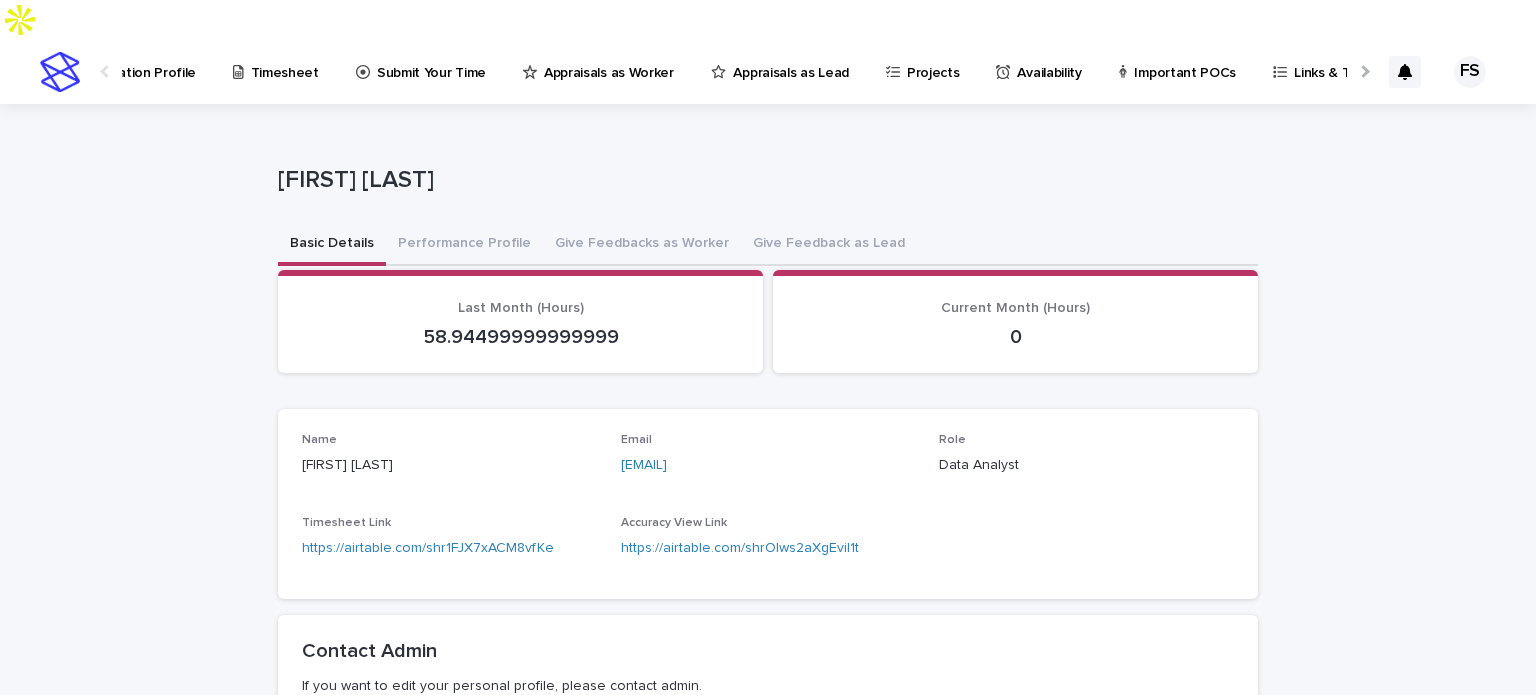 scroll, scrollTop: 0, scrollLeft: 248, axis: horizontal 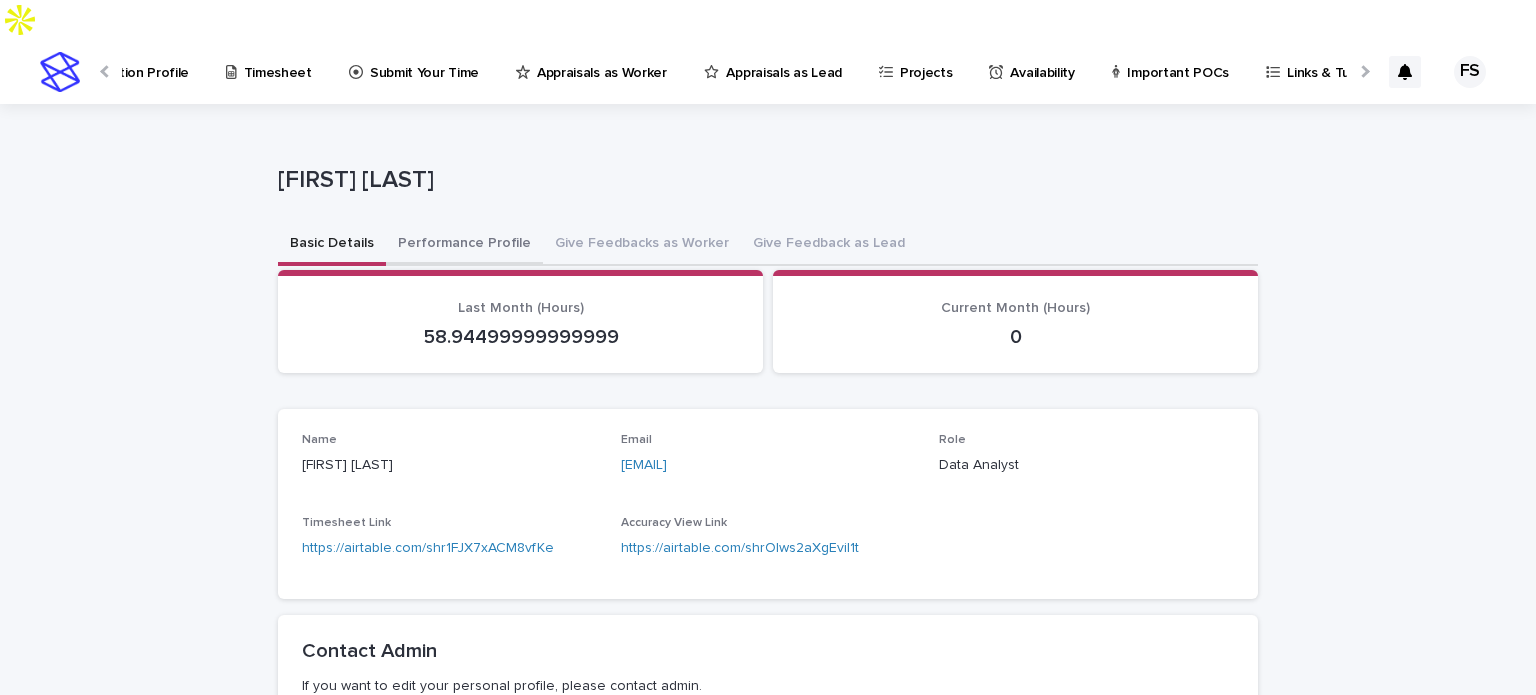 click on "Performance Profile" at bounding box center [464, 245] 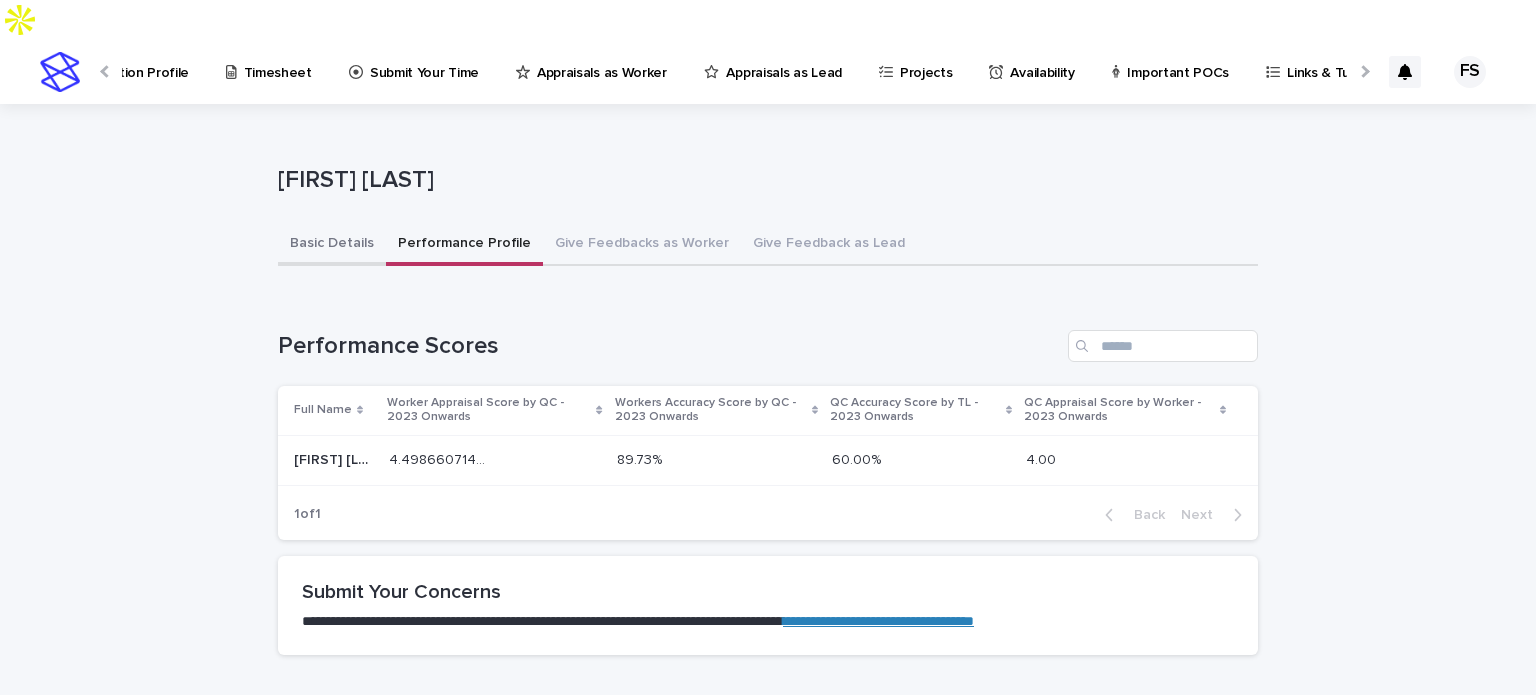 click on "Basic Details" at bounding box center [332, 245] 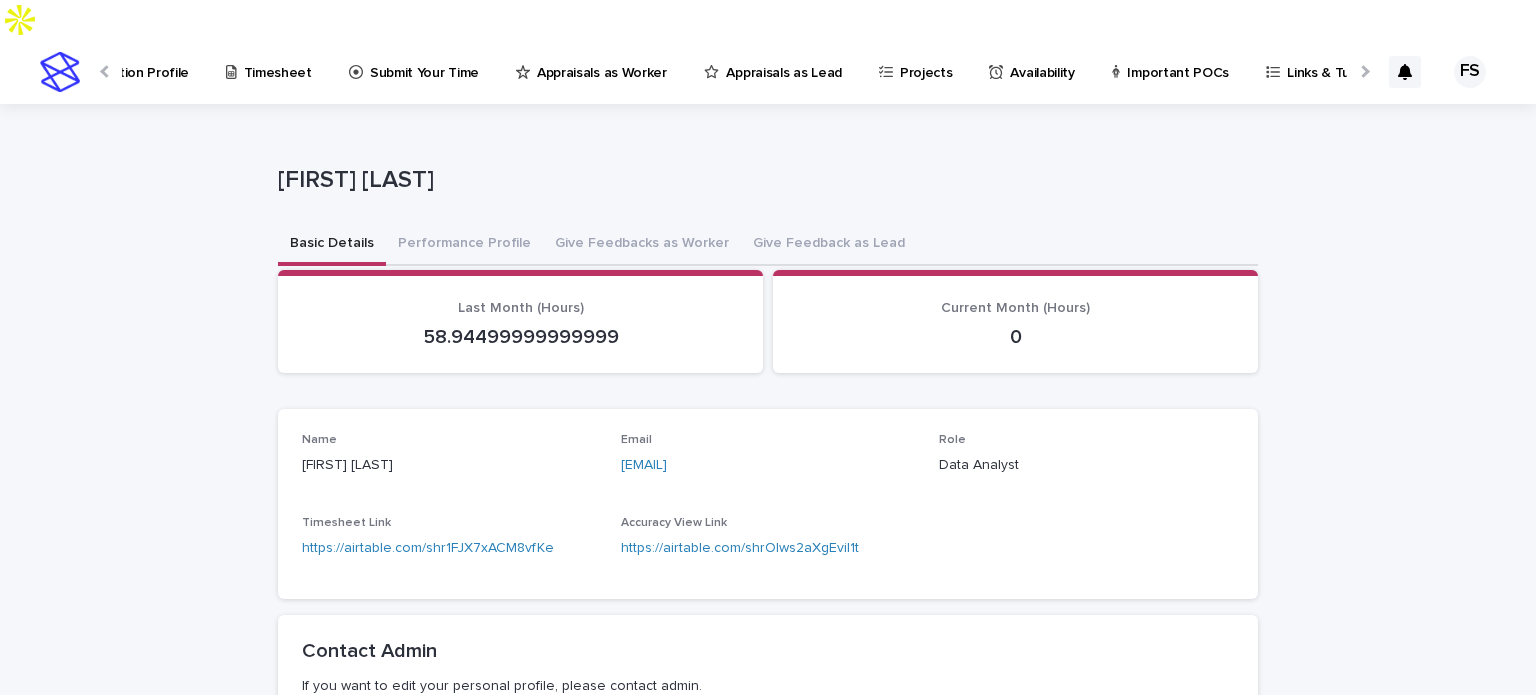 click on "Submit Your Time" at bounding box center [424, 61] 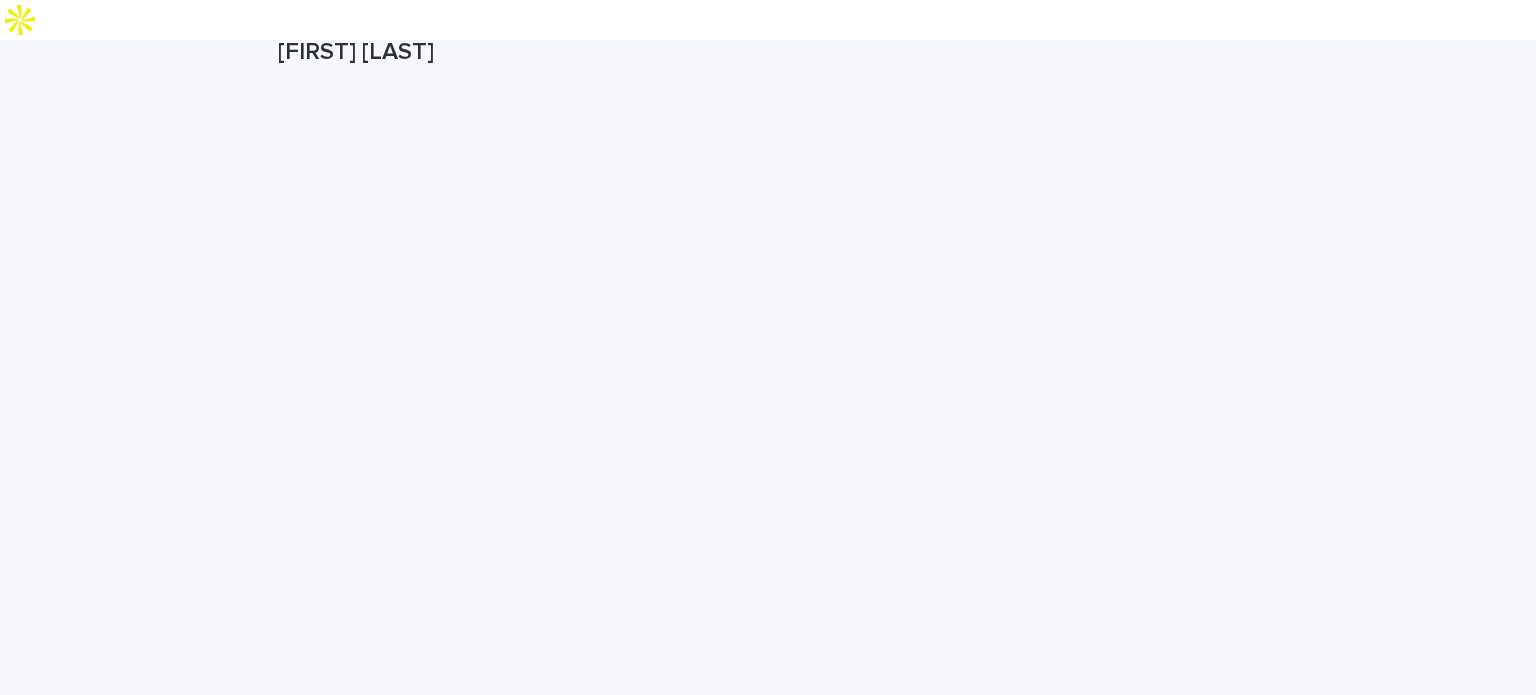 scroll, scrollTop: 0, scrollLeft: 0, axis: both 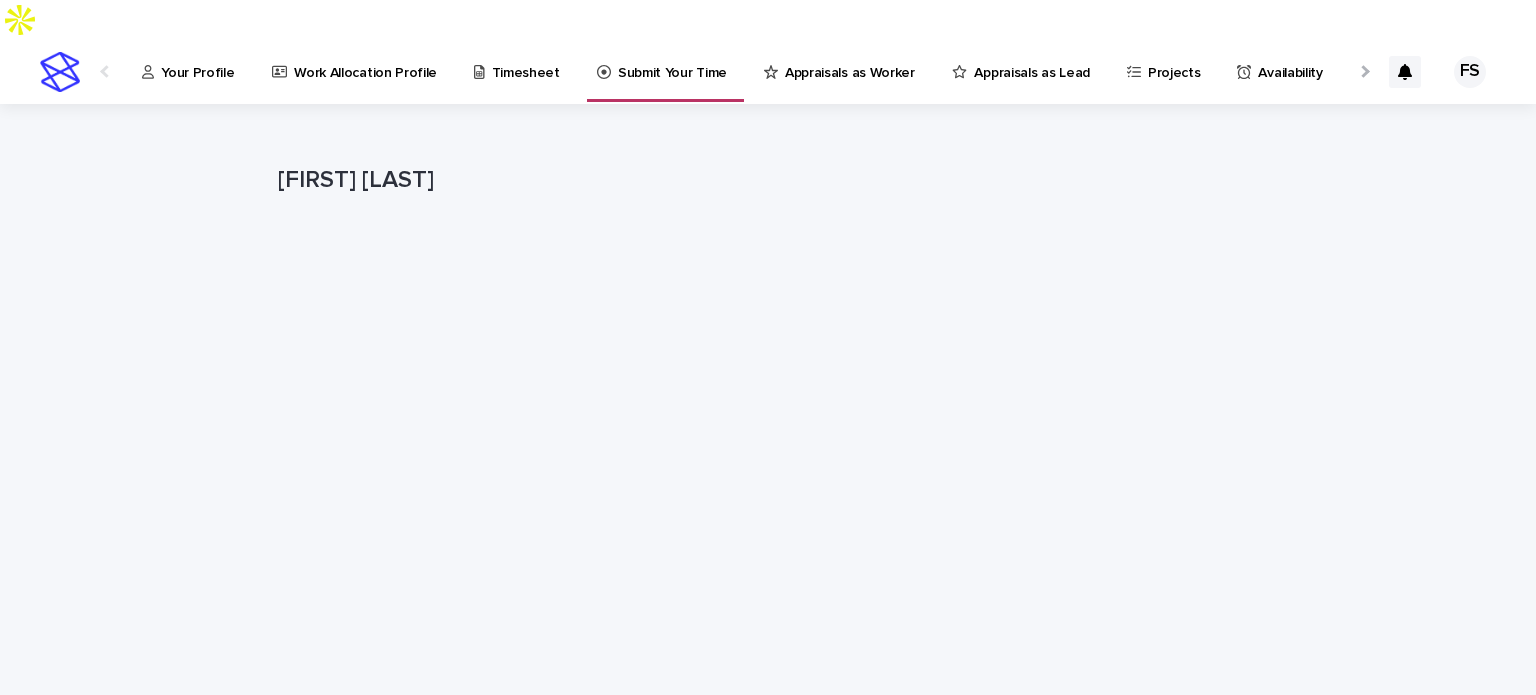 click on "Timesheet" at bounding box center (526, 61) 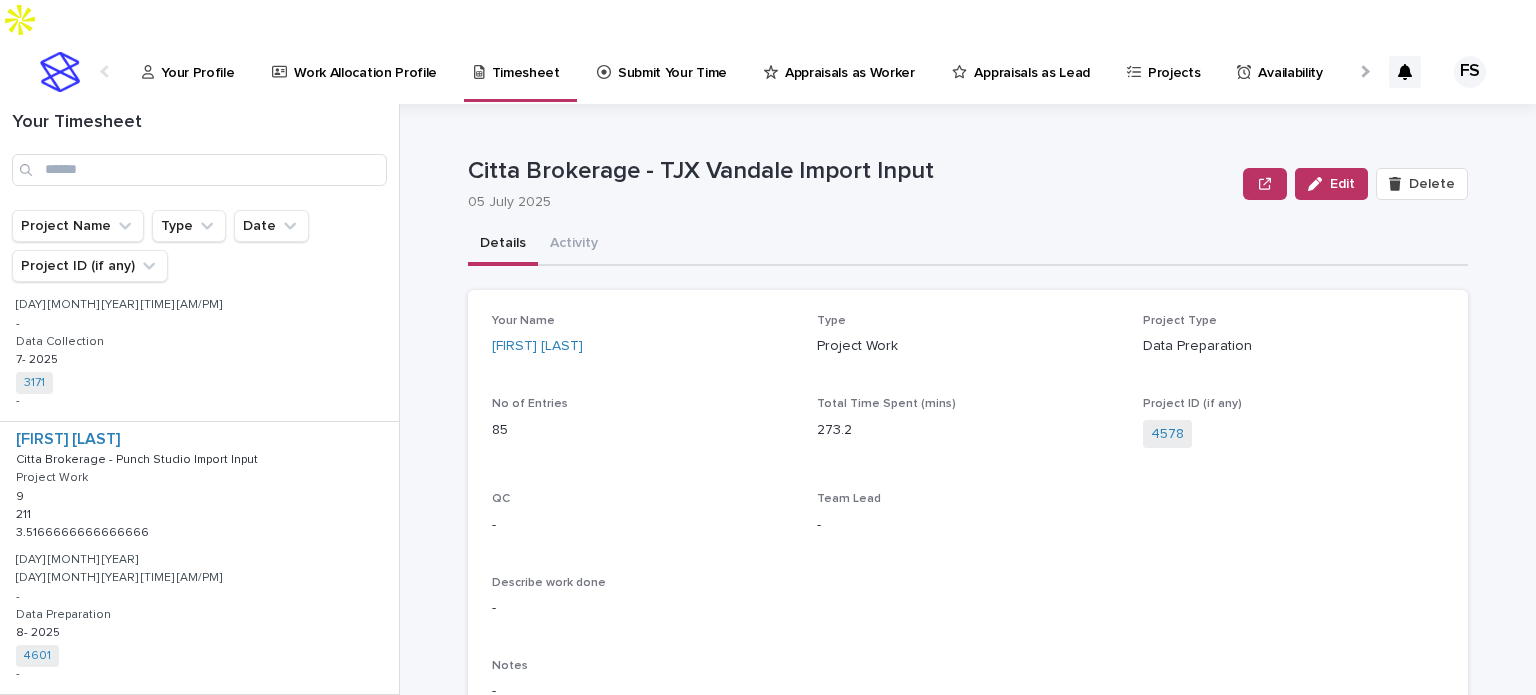 scroll, scrollTop: 5736, scrollLeft: 0, axis: vertical 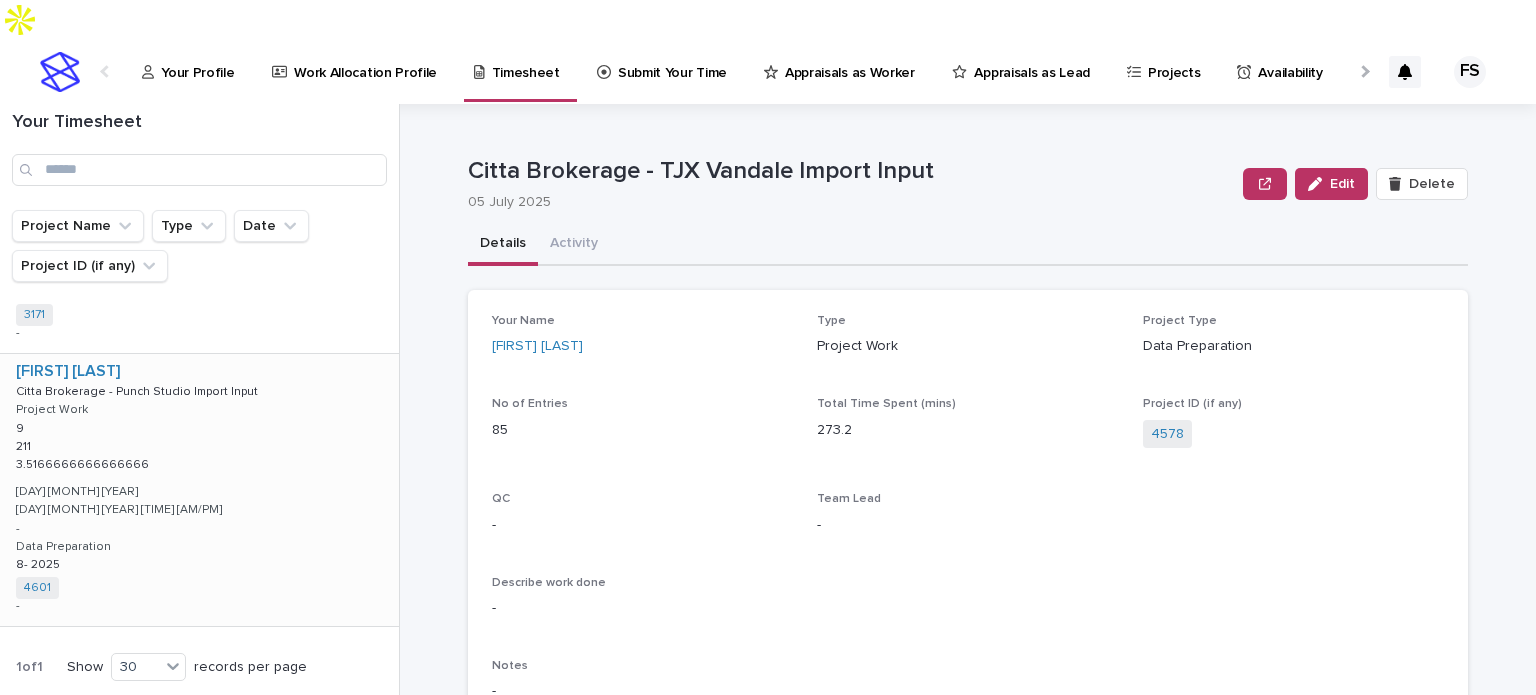 click on "Citta Brokerage - Punch Studio Import Input" at bounding box center [139, 390] 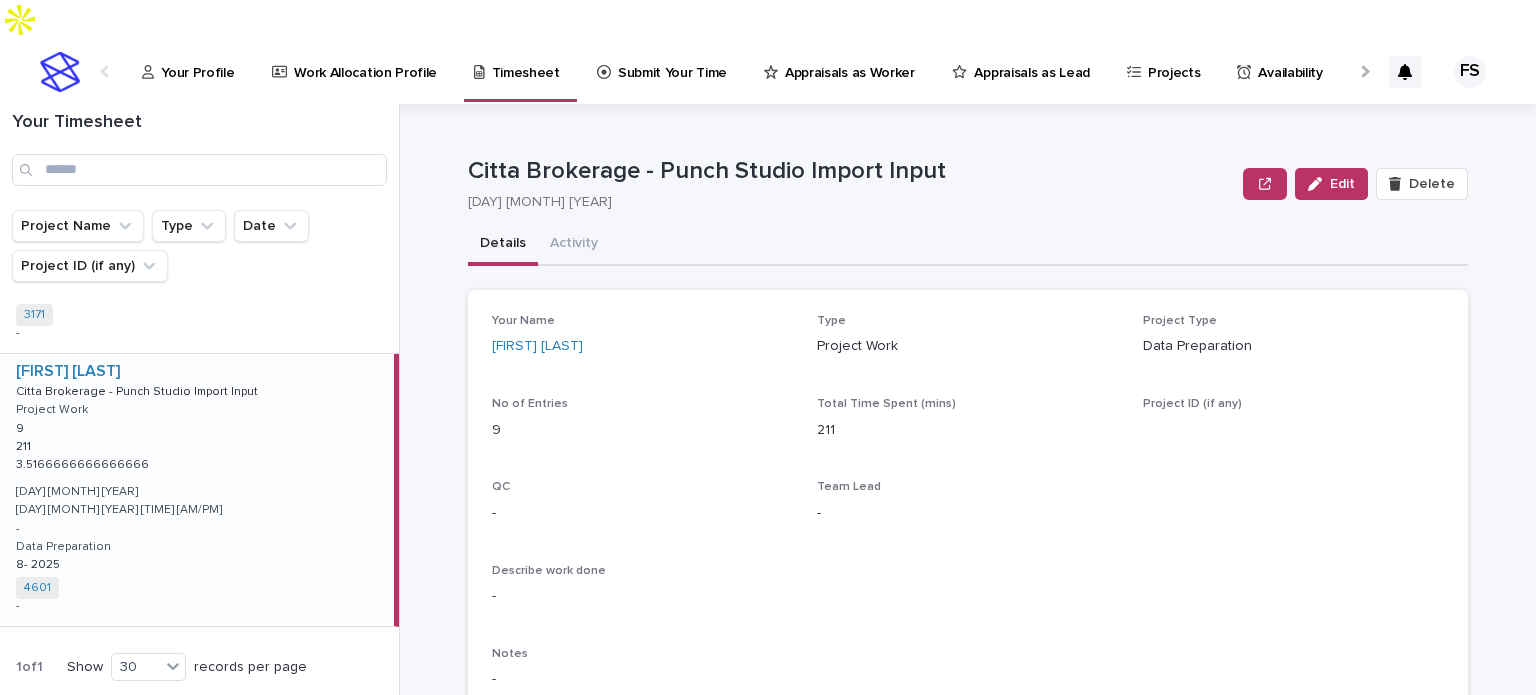 click on "[FIRST] [LAST]   [COMPANY] - [COMPANY] Input [COMPANY] - [COMPANY] Input   Project Work 9 9   211 211   3.5166666666666666 3.5166666666666666   [DAY] [MONTH] [YEAR] [DAY] [MONTH] [YEAR] [TIME] - Data Preparation 8- [YEAR] 8- [YEAR]   4601   + 0 -" at bounding box center (197, 490) 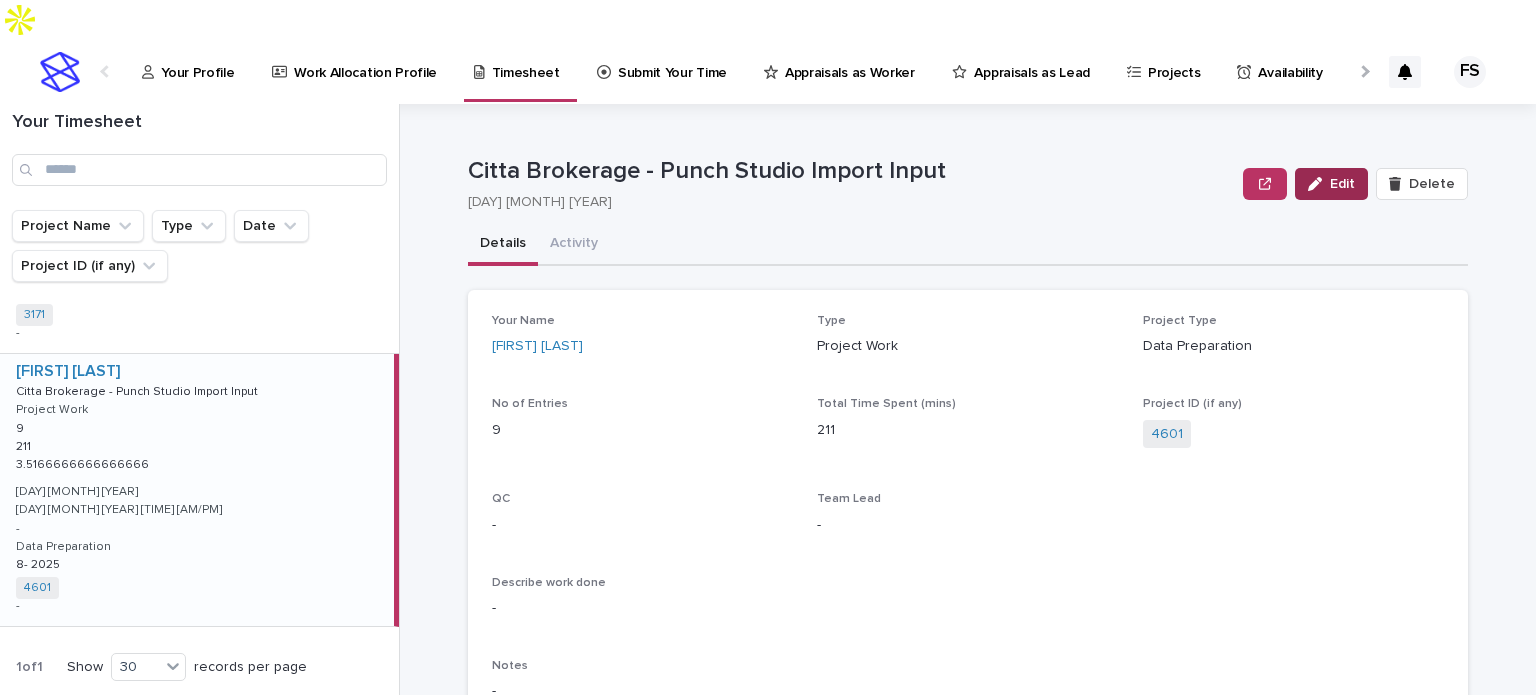click at bounding box center [1319, 184] 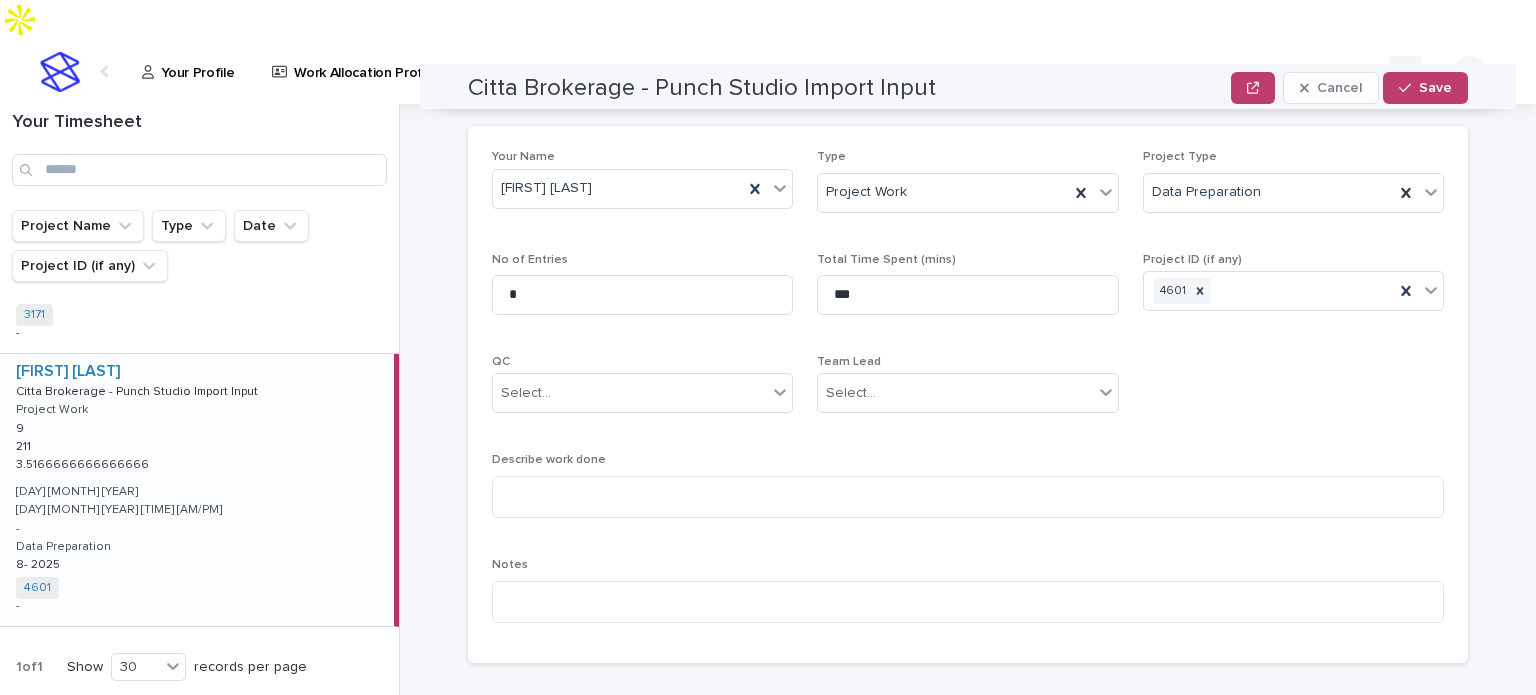 scroll, scrollTop: 0, scrollLeft: 0, axis: both 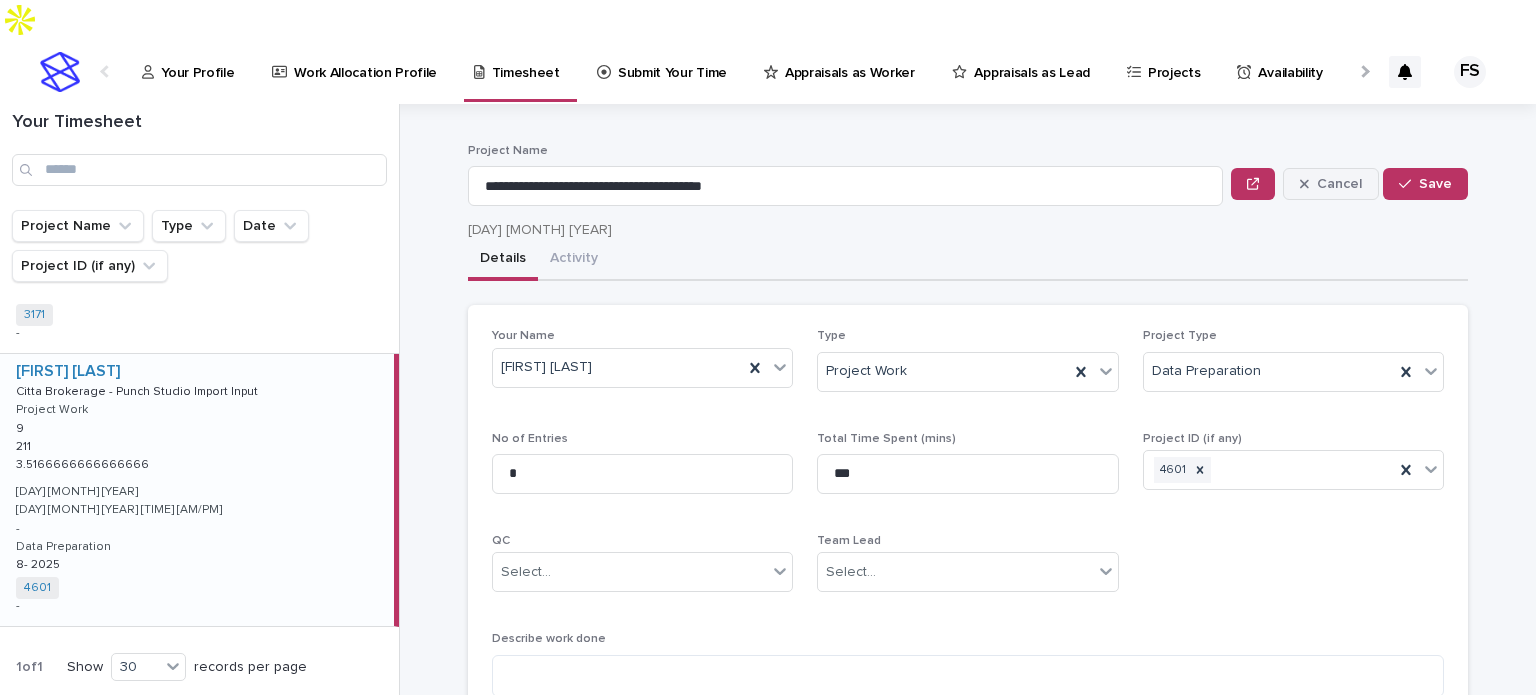 click on "Cancel" at bounding box center (1331, 184) 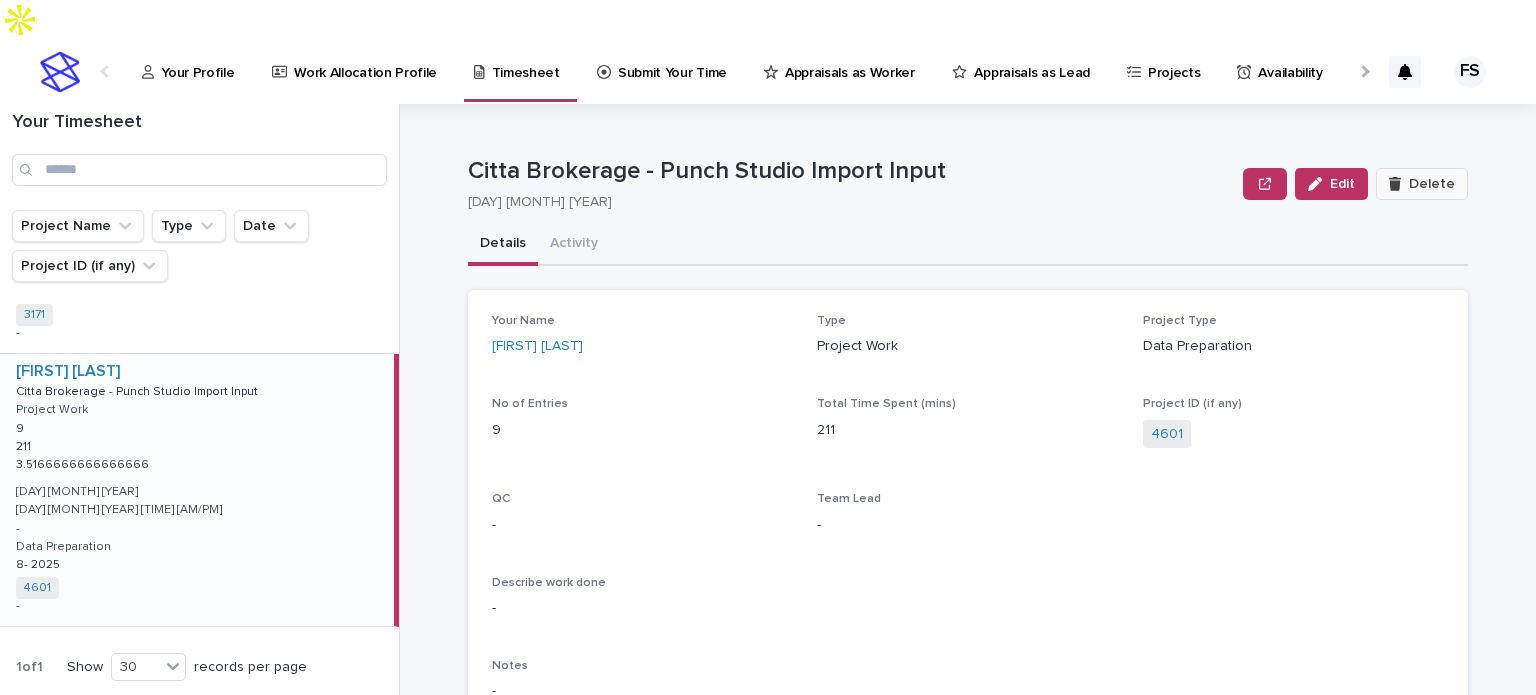 click on "Delete" at bounding box center (1432, 184) 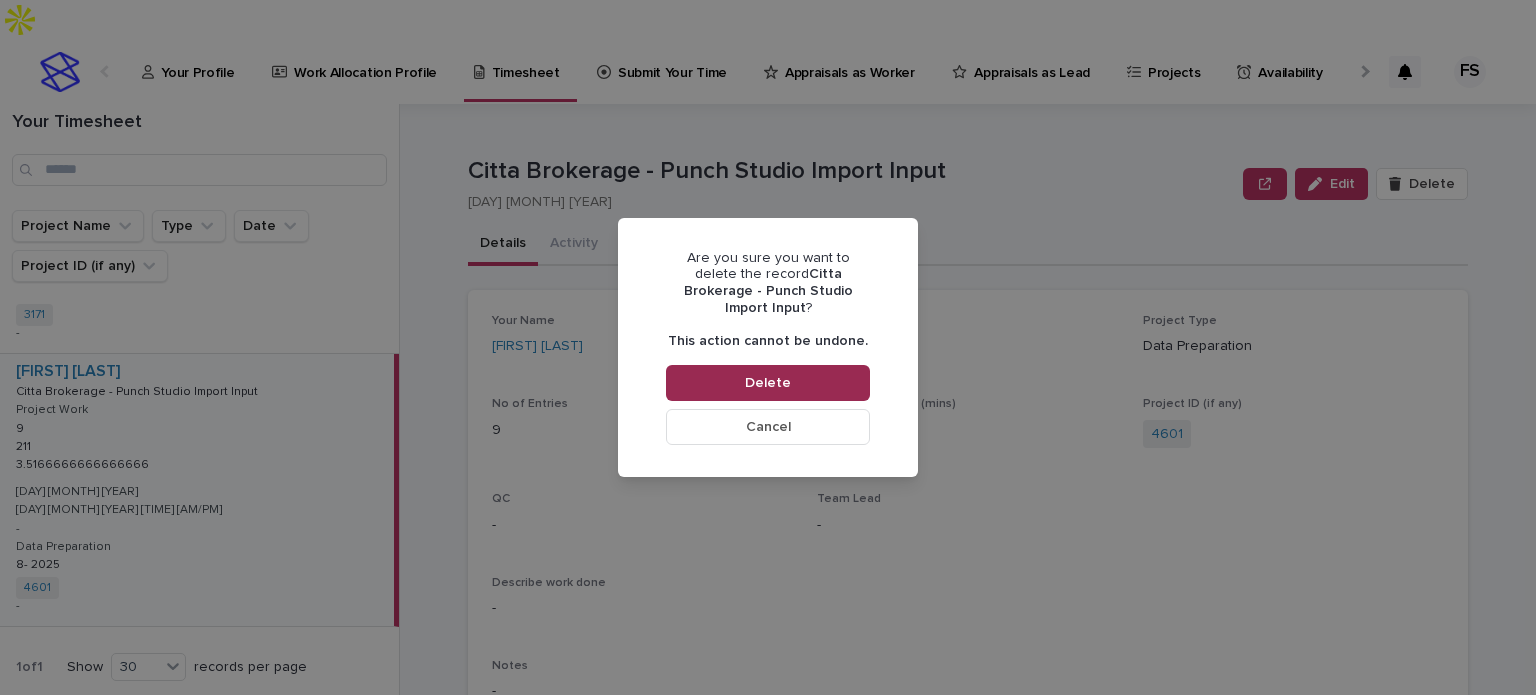 click on "Delete" at bounding box center (768, 383) 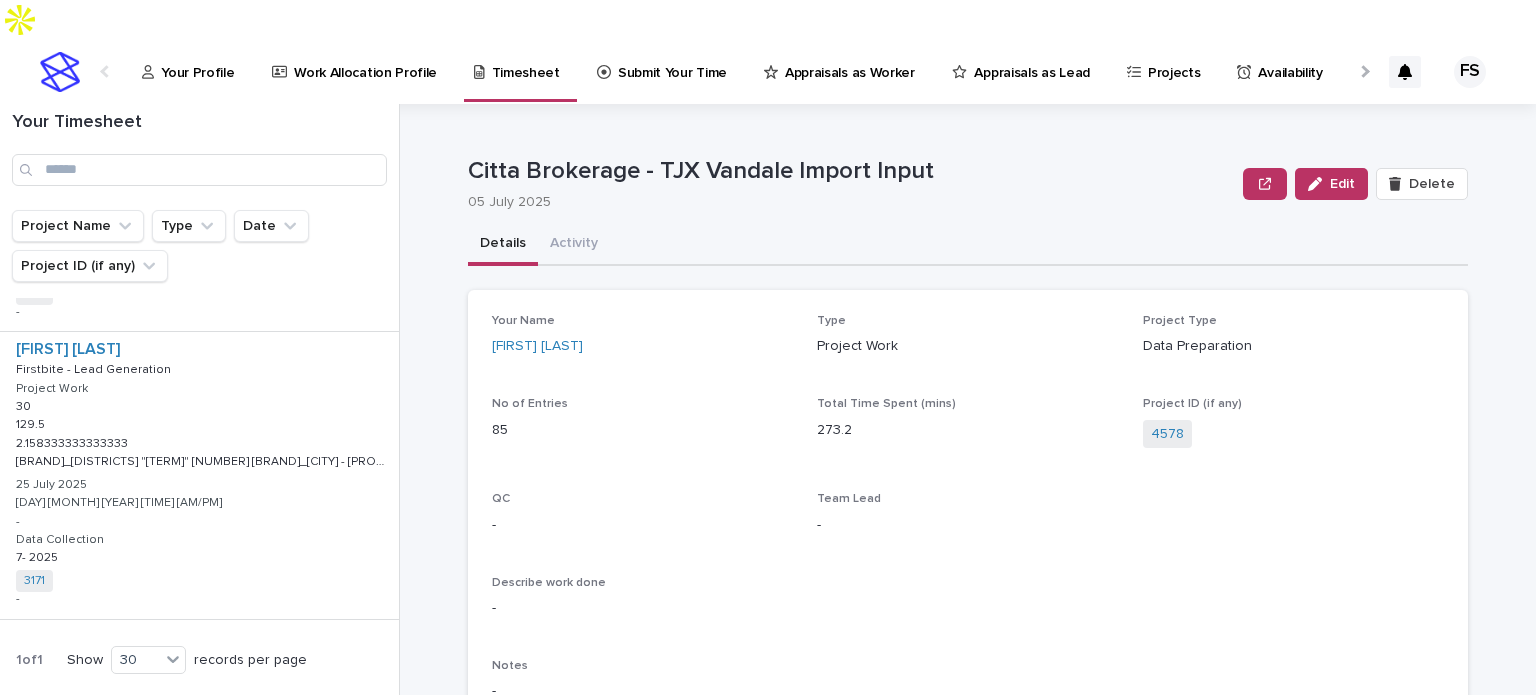scroll, scrollTop: 5463, scrollLeft: 0, axis: vertical 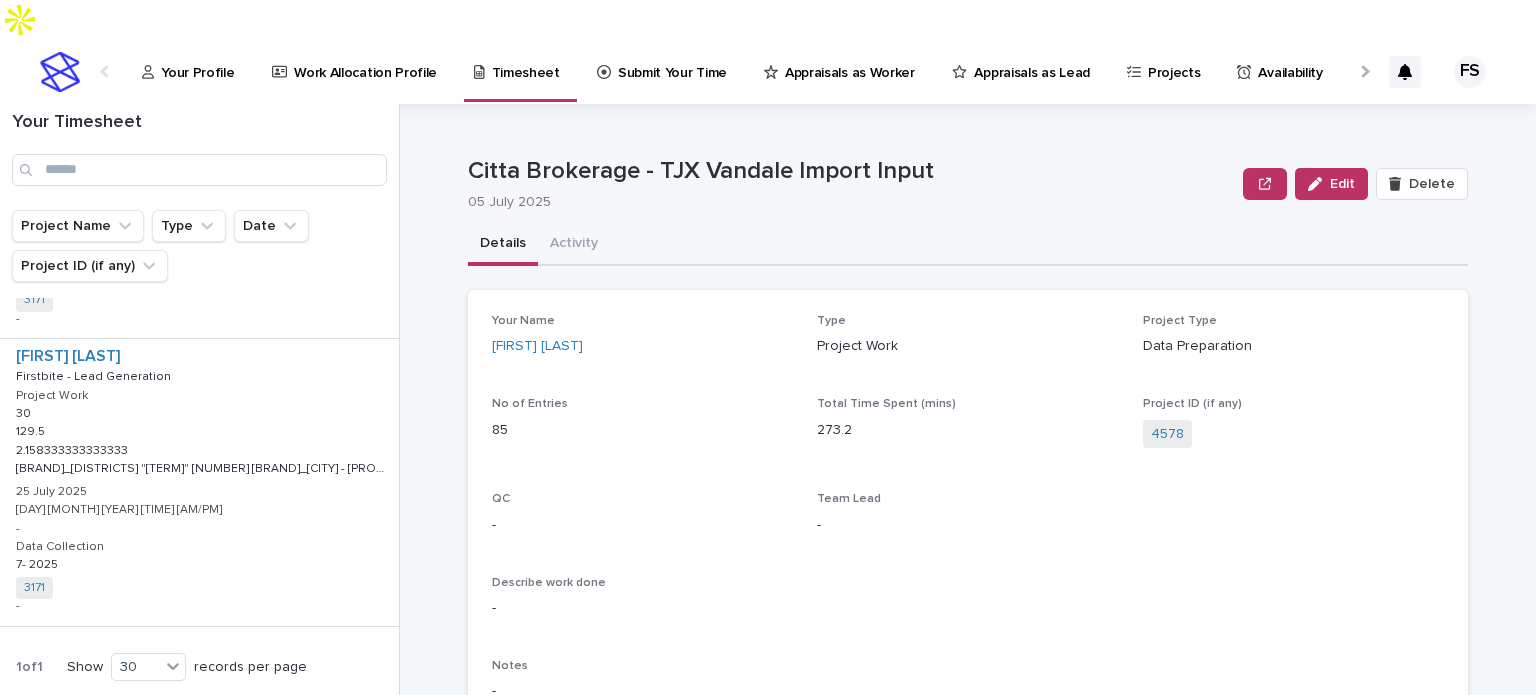 click on "Submit Your Time" at bounding box center (672, 61) 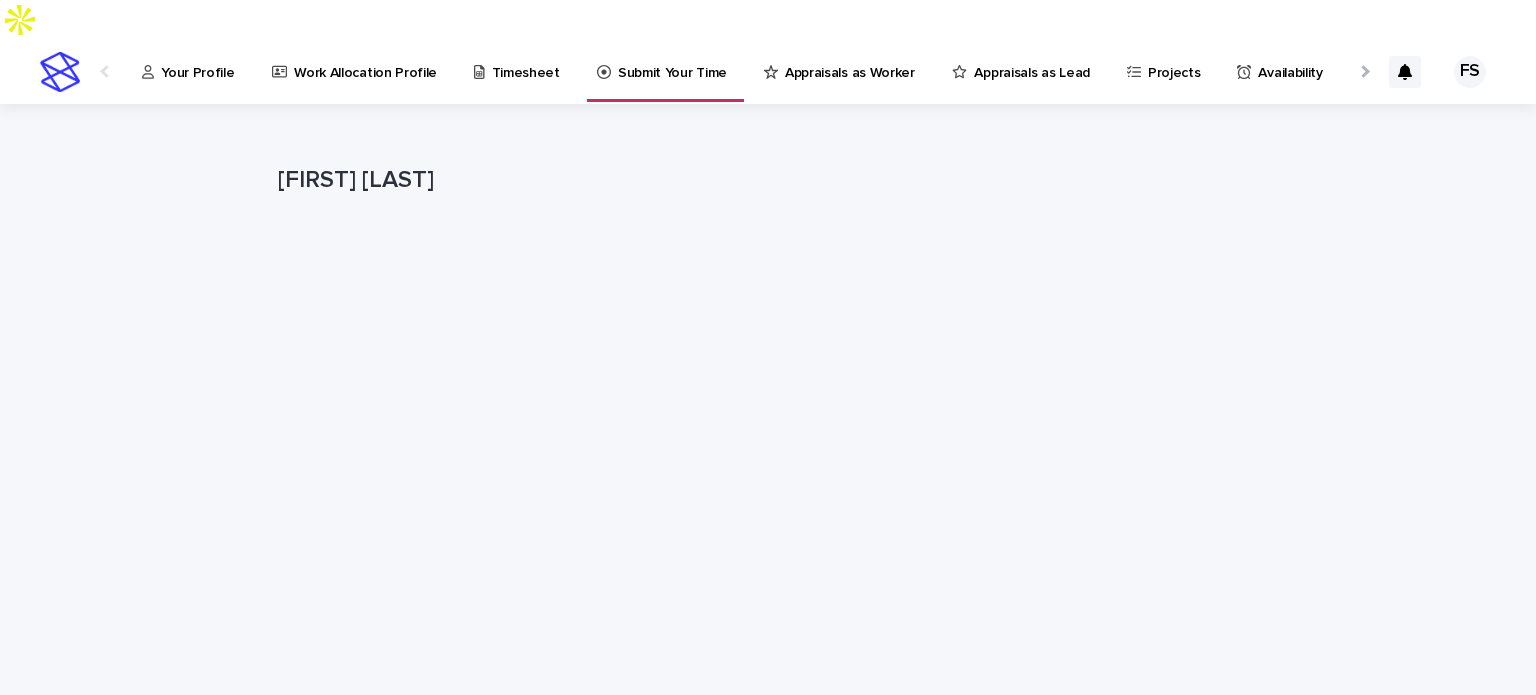 click on "Your Profile" at bounding box center (197, 61) 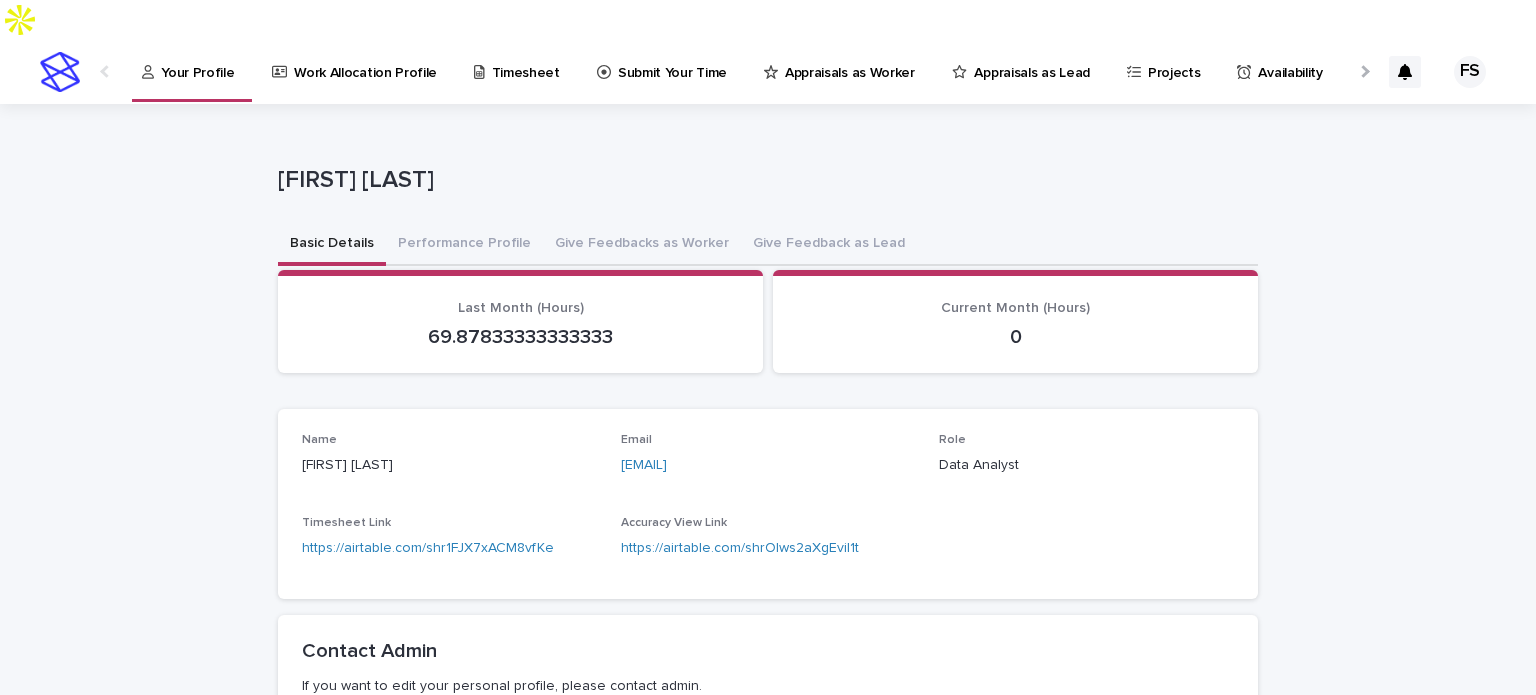 click on "Work Allocation Profile" at bounding box center (365, 61) 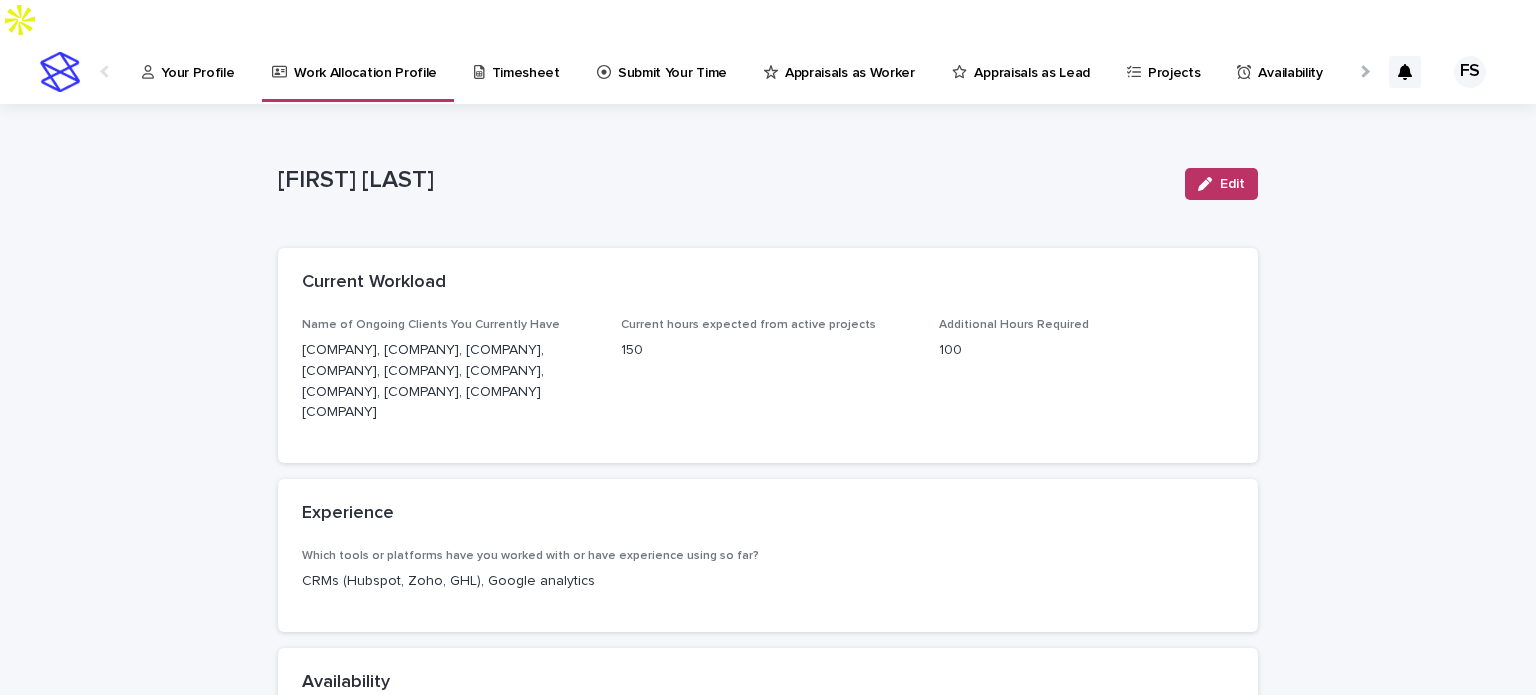 click on "Submit Your Time" at bounding box center (672, 61) 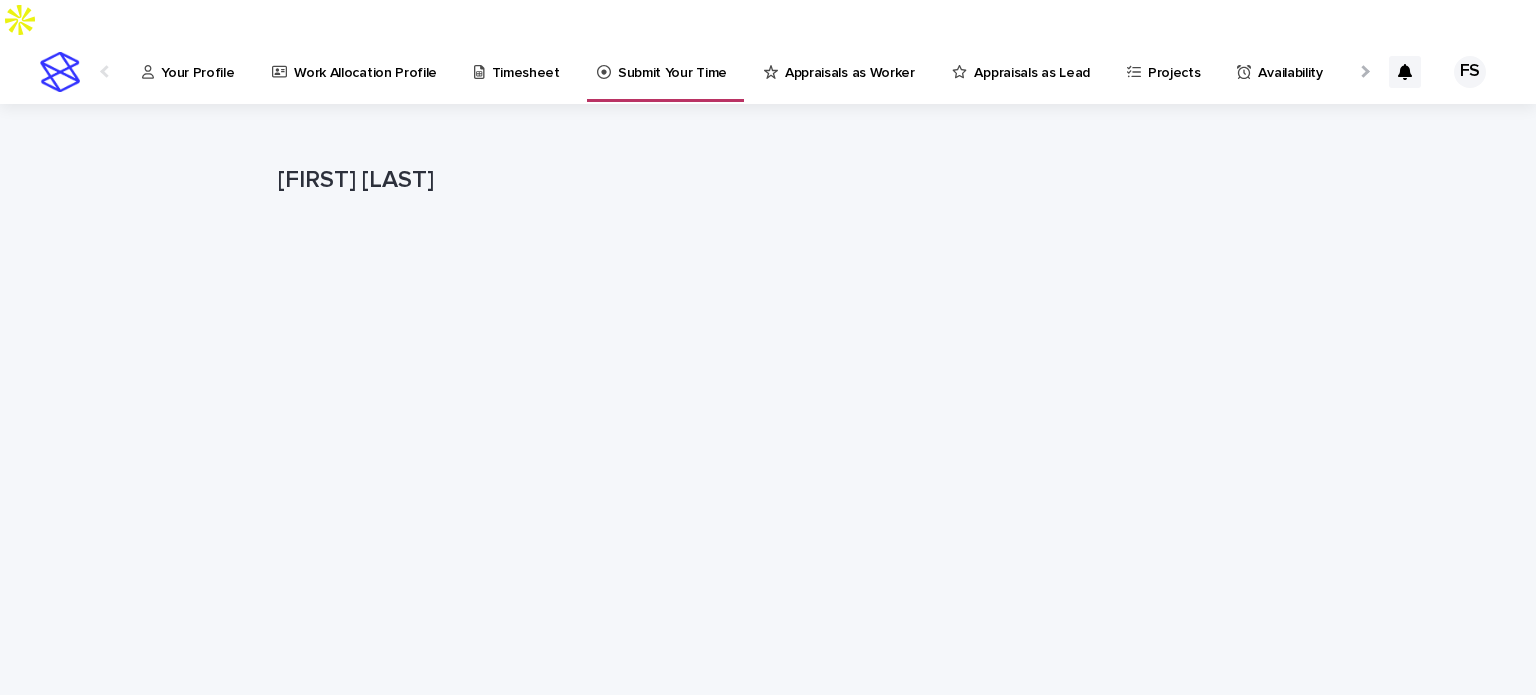 click on "Your Profile" at bounding box center (192, 71) 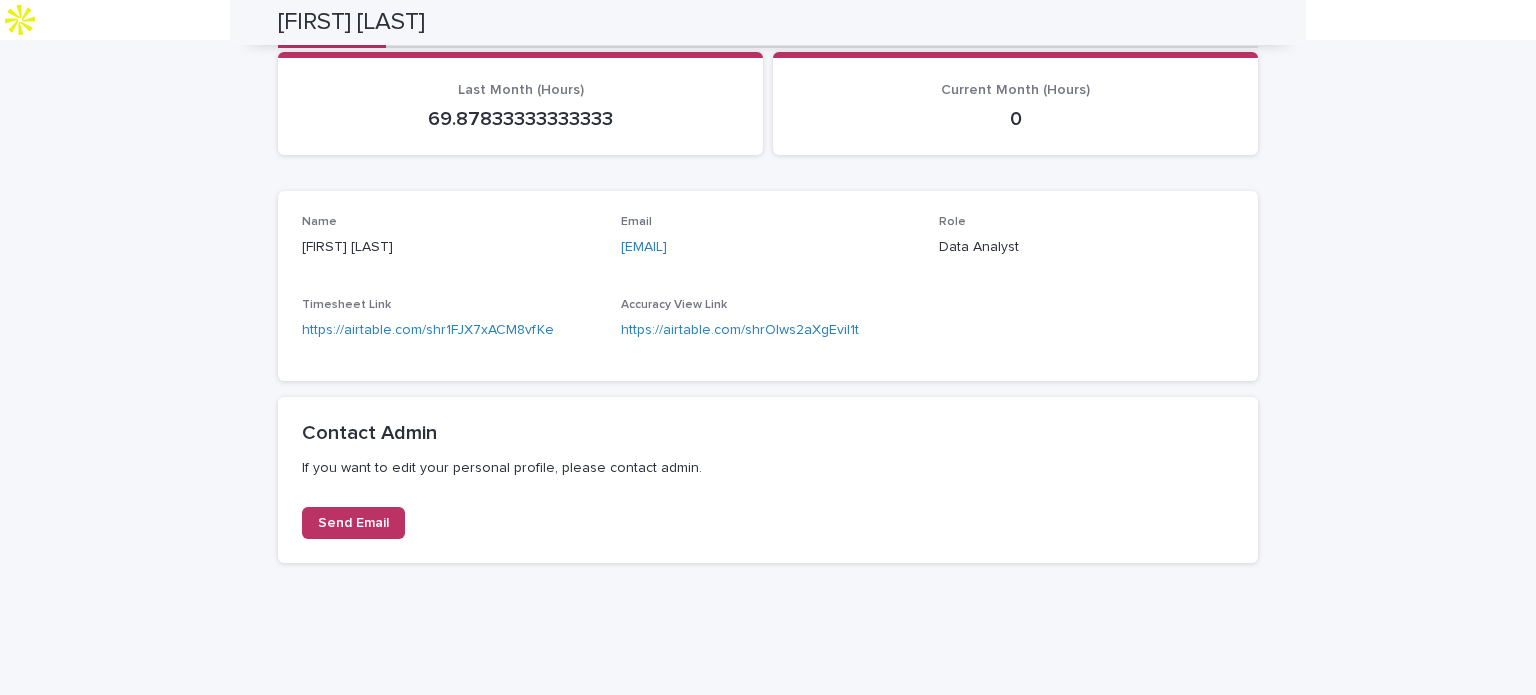 scroll, scrollTop: 0, scrollLeft: 0, axis: both 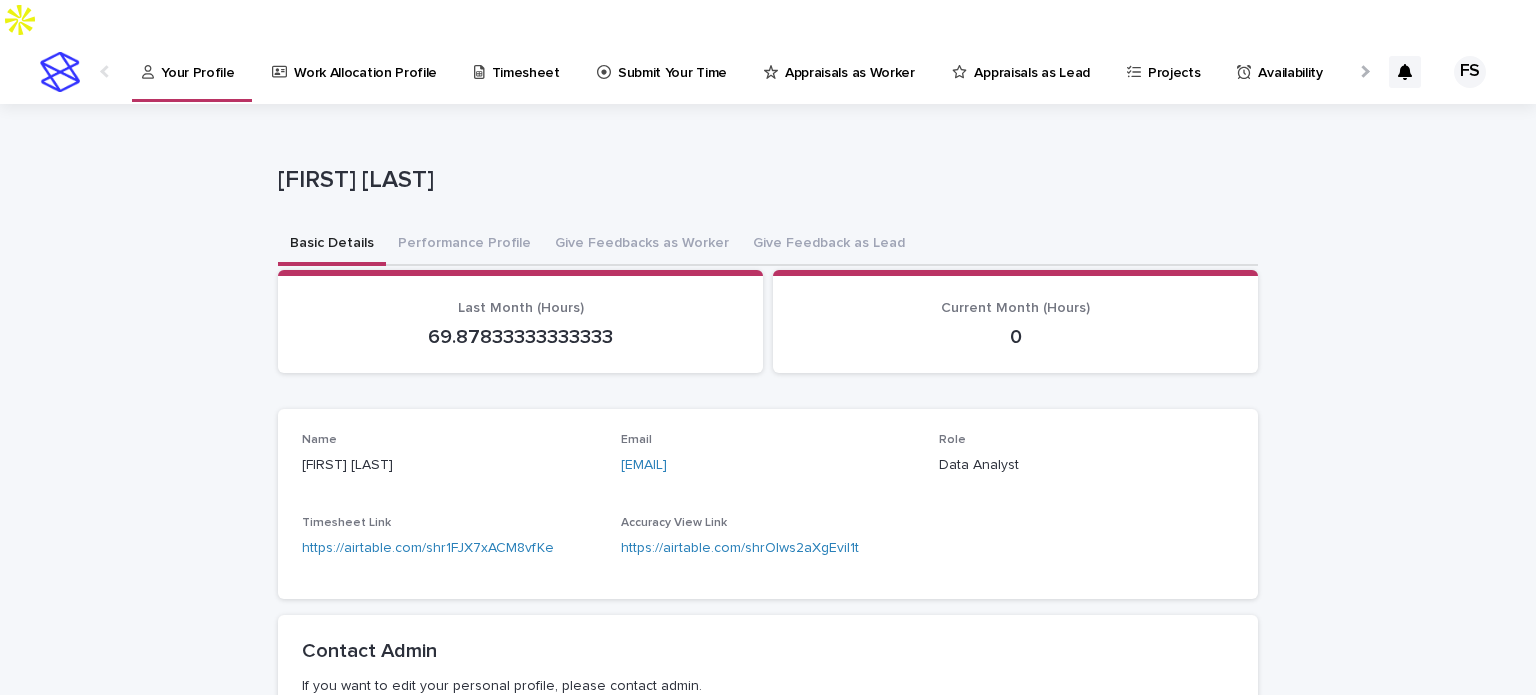 click on "Work Allocation Profile" at bounding box center (358, 71) 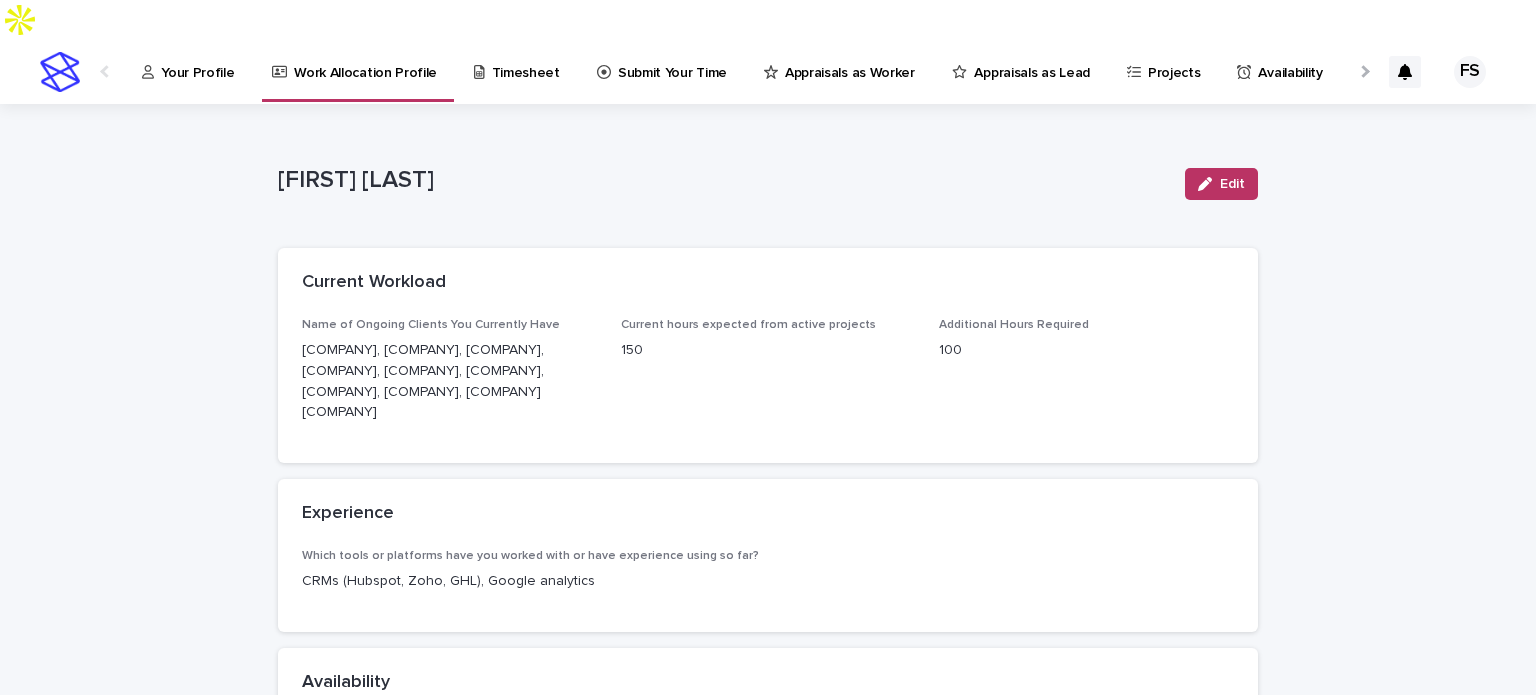 click on "Timesheet" at bounding box center [526, 61] 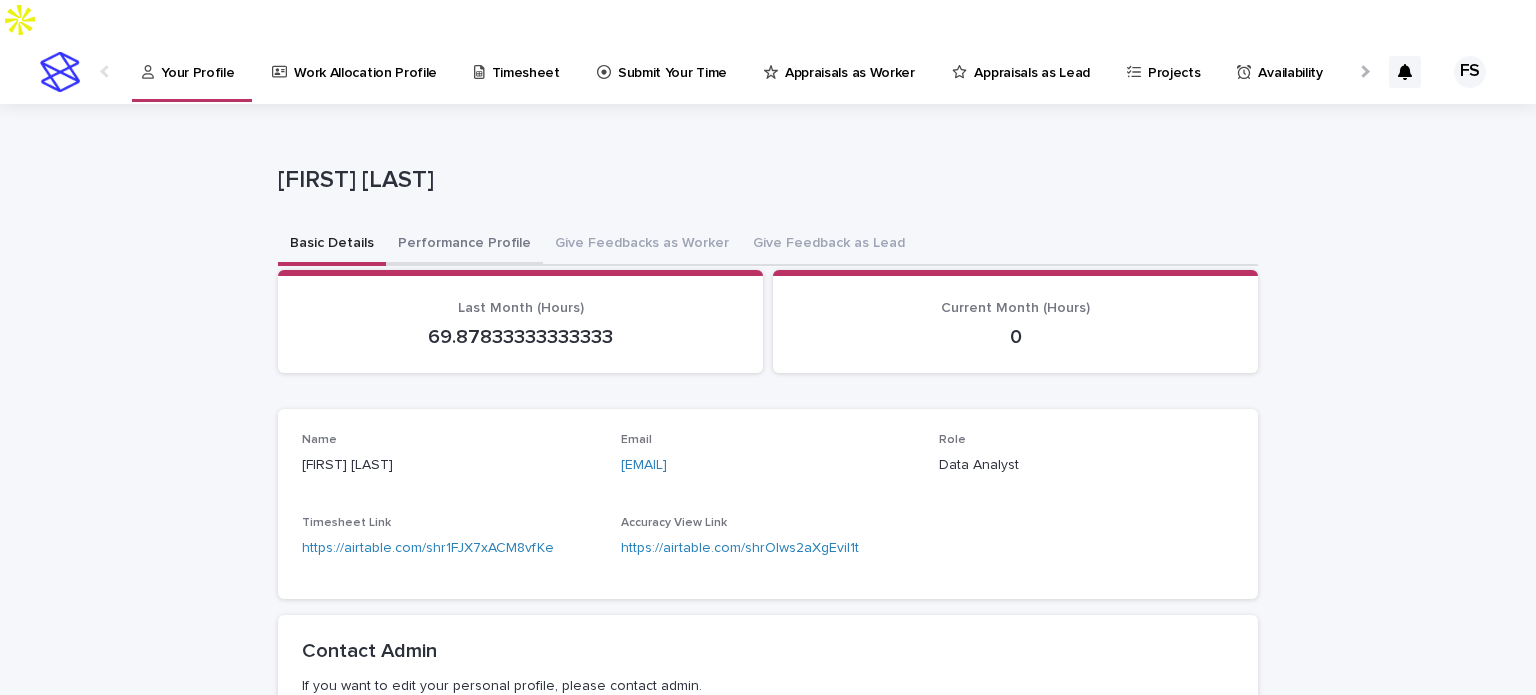 click on "Performance Profile" at bounding box center [464, 245] 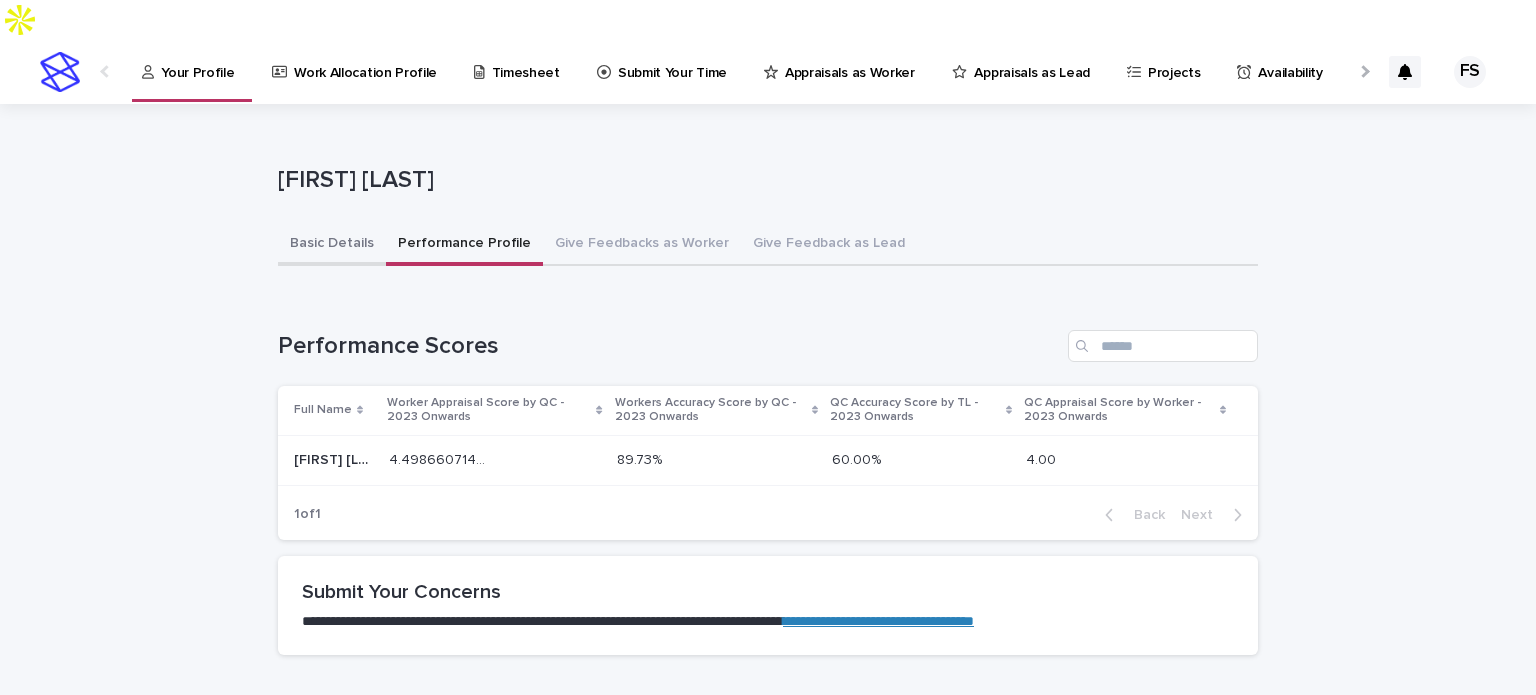 click on "Basic Details" at bounding box center [332, 245] 